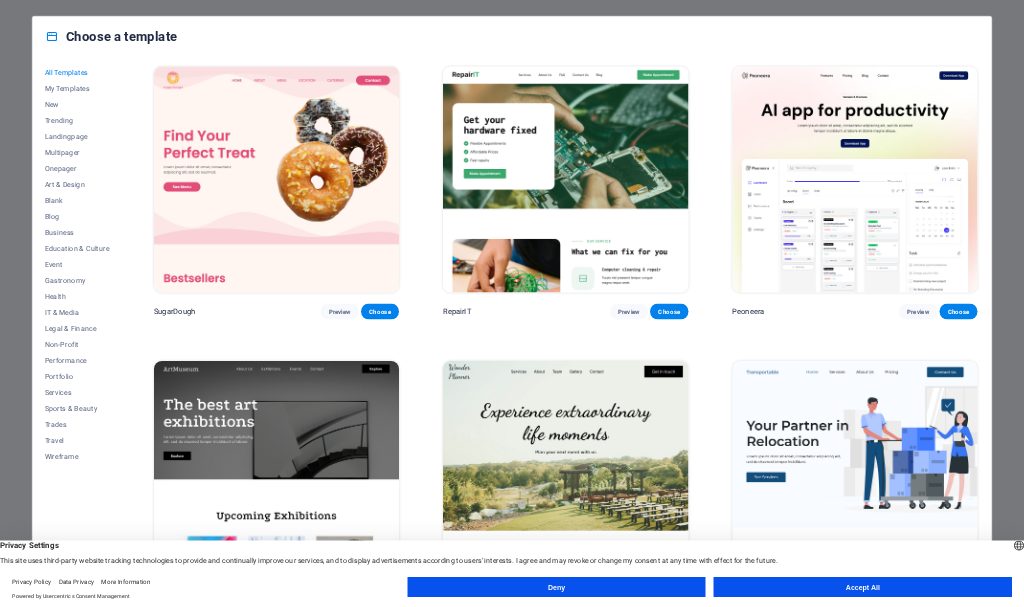 scroll, scrollTop: 0, scrollLeft: 0, axis: both 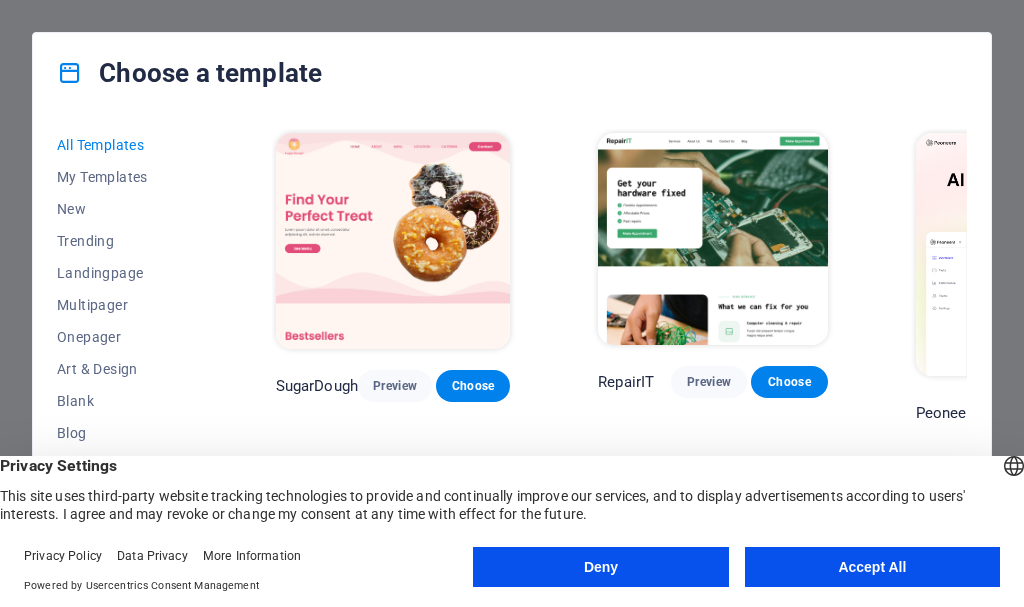 click on "All Templates My Templates New Trending Landingpage Multipager Onepager Art & Design Blank Blog Business Education & Culture Event Gastronomy Health IT & Media Legal & Finance Non-Profit Performance Portfolio Services Sports & Beauty Trades Travel Wireframe SugarDough Preview Choose RepairIT Preview Choose Peoneera Preview Choose Art Museum Preview Choose Wonder Planner Preview Choose Transportable Preview Choose S&L Preview Choose WePaint Preview Choose Eco-Con Preview Choose MeetUp Preview Choose Help & Care Preview Choose Podcaster Preview Choose Academix Preview Choose BIG Barber Shop Preview Choose Health & Food Preview Choose UrbanNest Interiors Preview Choose Green Change Preview Choose The Beauty Temple Preview Choose WeTrain Preview Choose Cleaner Preview Choose Johanna James Preview Choose Delicioso Preview Choose Dream Garden Preview Choose LumeDeAqua Preview Choose Pets Care Preview Choose SafeSpace Preview Choose Midnight Rain Bar Preview Choose Drive Preview Choose Estator Preview Choose Preview" at bounding box center (512, 343) 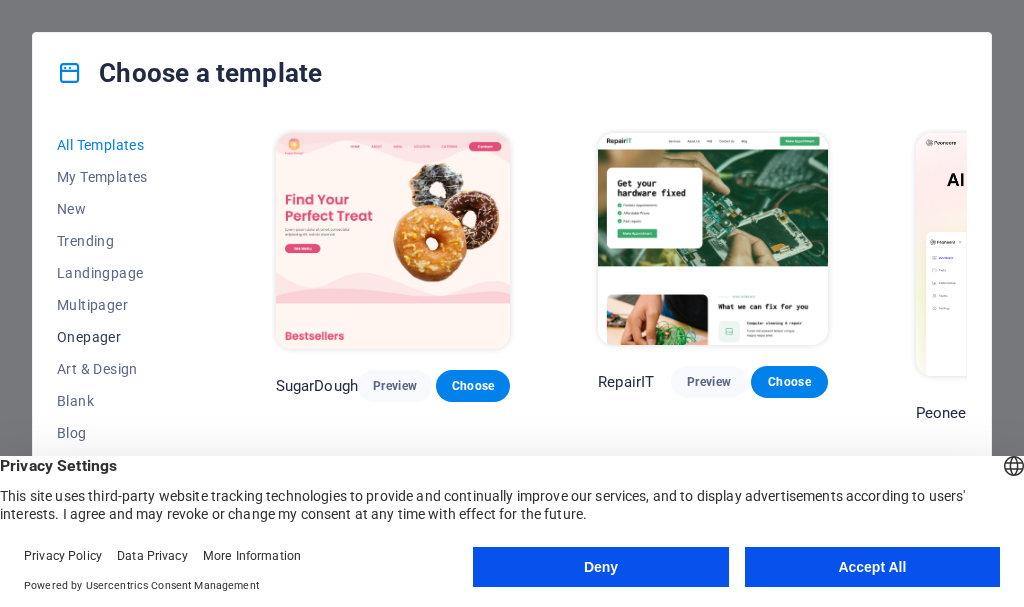 click on "Onepager" at bounding box center [122, 337] 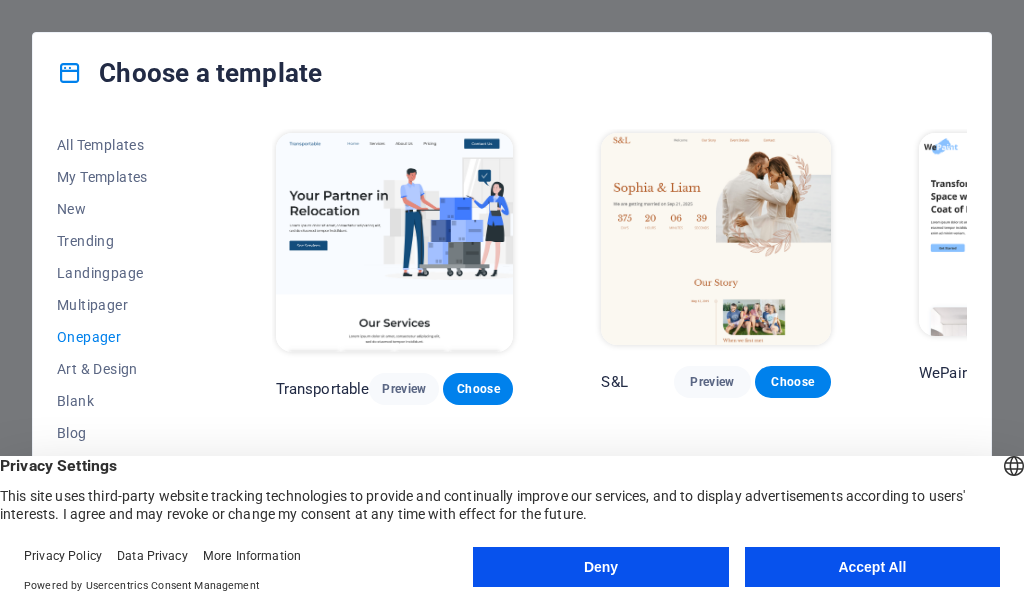 click on "All Templates My Templates New Trending Landingpage Multipager Onepager Art & Design Blank Blog Business Education & Culture Event Gastronomy Health IT & Media Legal & Finance Non-Profit Performance Portfolio Services Sports & Beauty Trades Travel Wireframe Transportable Preview Choose S&L Preview Choose WePaint Preview Choose Eco-Con Preview Choose MeetUp Preview Choose Podcaster Preview Choose UrbanNest Interiors Preview Choose Green Change Preview Choose Cleaner Preview Choose Johanna James Preview Choose Drive Preview Choose Wanderlust Preview Choose BERLIN Preview Choose Gadgets Preview Choose Max Hatzy Preview Choose Handyman Preview Choose Blogger Preview Choose Création Preview Choose Pesk Preview Choose Priodas Preview Choose Wireframe One Preview Choose Evergreen Preview Choose Kids-Events Preview Choose CleanCar Preview Choose Protector Preview Choose Pizzeria Di Dio Preview Choose Vinyasa Preview Choose Maki Preview Choose Woody Preview Choose BRGs Preview Choose Genius Preview Choose Volare Opus" at bounding box center [512, 343] 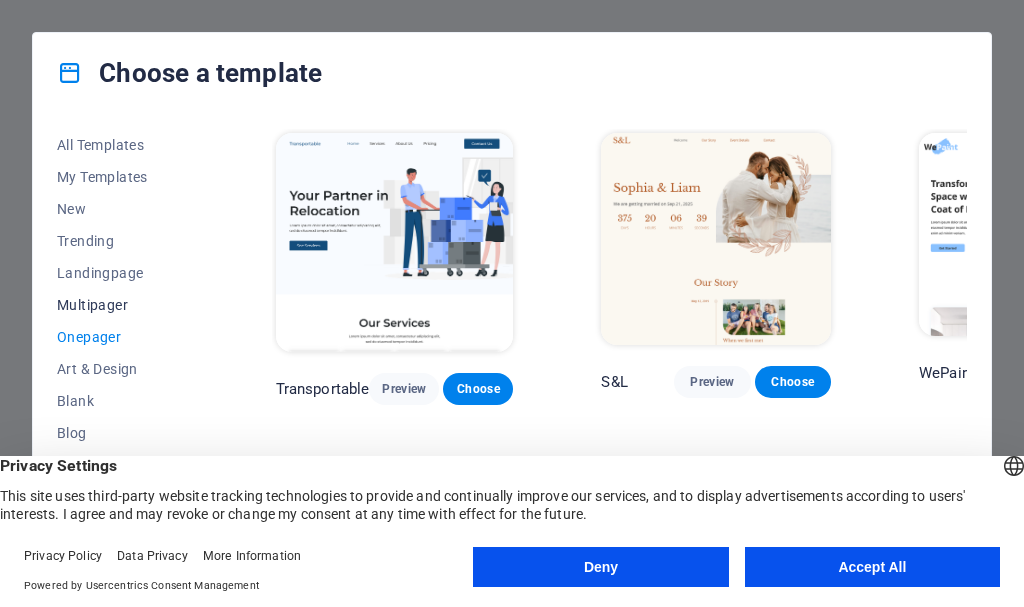 click on "Multipager" at bounding box center (122, 305) 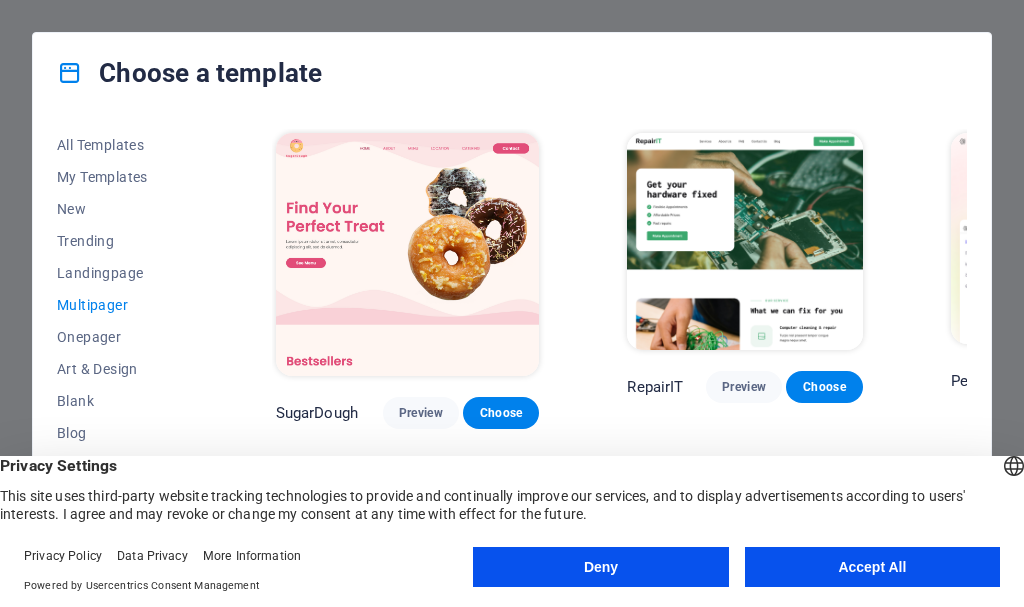click on "All Templates My Templates New Trending Landingpage Multipager Onepager Art & Design Blank Blog Business Education & Culture Event Gastronomy Health IT & Media Legal & Finance Non-Profit Performance Portfolio Services Sports & Beauty Trades Travel Wireframe SugarDough Preview Choose RepairIT Preview Choose Peoneera Preview Choose Art Museum Preview Choose Wonder Planner Preview Choose Help & Care Preview Choose Academix Preview Choose BIG Barber Shop Preview Choose Health & Food Preview Choose The Beauty Temple Preview Choose WeTrain Preview Choose Delicioso Preview Choose Dream Garden Preview Choose LumeDeAqua Preview Choose Pets Care Preview Choose SafeSpace Preview Choose Midnight Rain Bar Preview Choose Estator Preview Choose Health Group Preview Choose MakeIt Agency Preview Choose WeSpa Preview Choose CoffeeScience Preview Choose CoachLife Preview Choose Cafe de Oceana Preview Choose Denteeth Preview Choose Le Hair Preview Choose TechUp Preview Choose Nolan-Bahler Preview Choose Fashion Preview Choose" at bounding box center (512, 343) 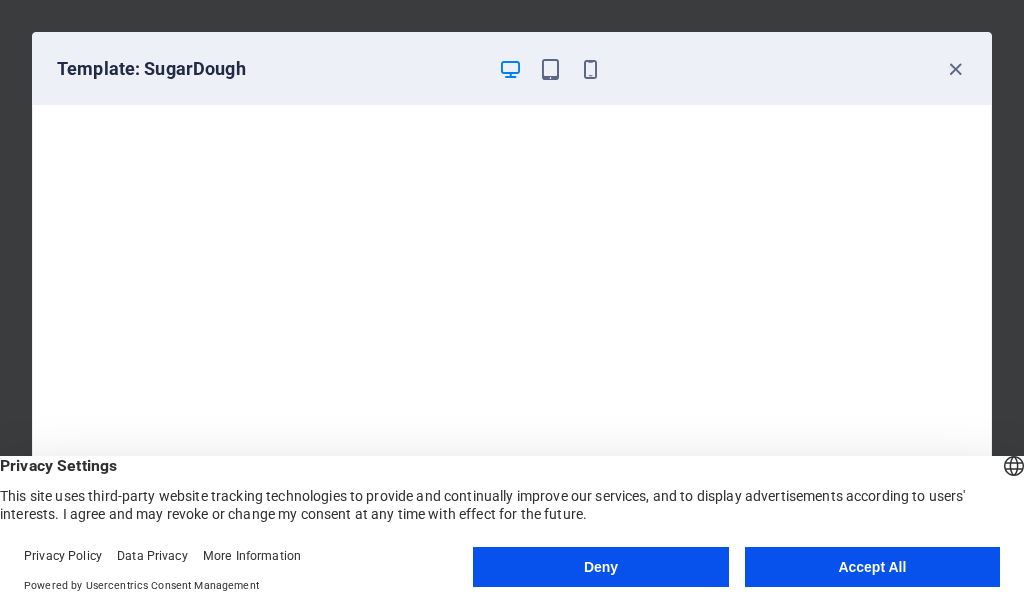 click on "Template: SugarDough" at bounding box center [512, 69] 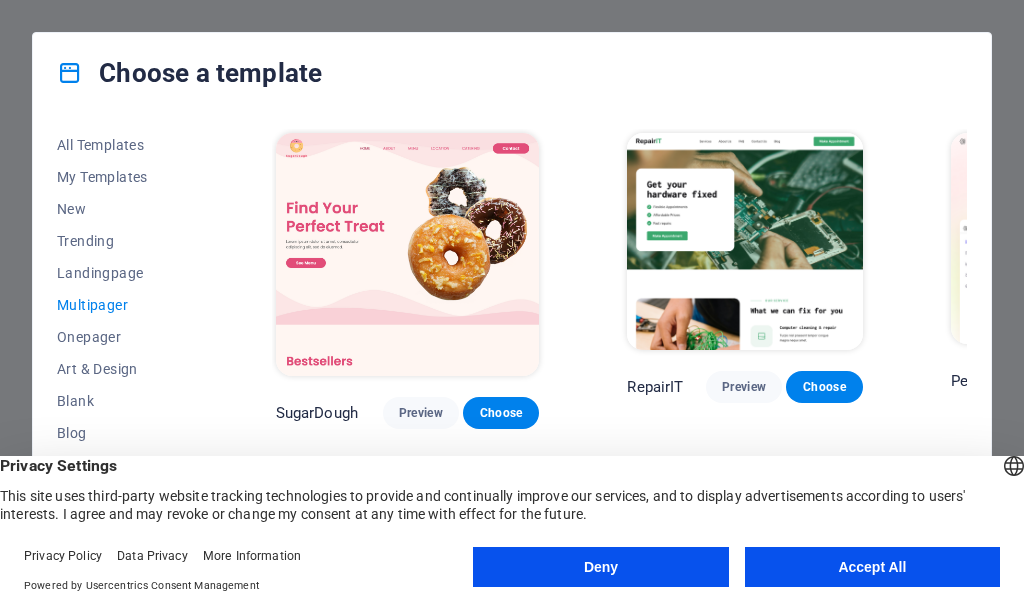 click on "All Templates My Templates New Trending Landingpage Multipager Onepager Art & Design Blank Blog Business Education & Culture Event Gastronomy Health IT & Media Legal & Finance Non-Profit Performance Portfolio Services Sports & Beauty Trades Travel Wireframe SugarDough Preview Choose RepairIT Preview Choose Peoneera Preview Choose Art Museum Preview Choose Wonder Planner Preview Choose Help & Care Preview Choose Academix Preview Choose BIG Barber Shop Preview Choose Health & Food Preview Choose The Beauty Temple Preview Choose WeTrain Preview Choose Delicioso Preview Choose Dream Garden Preview Choose LumeDeAqua Preview Choose Pets Care Preview Choose SafeSpace Preview Choose Midnight Rain Bar Preview Choose Estator Preview Choose Health Group Preview Choose MakeIt Agency Preview Choose WeSpa Preview Choose CoffeeScience Preview Choose CoachLife Preview Choose Cafe de Oceana Preview Choose Denteeth Preview Choose Le Hair Preview Choose TechUp Preview Choose Nolan-Bahler Preview Choose Fashion Preview Choose" at bounding box center (512, 343) 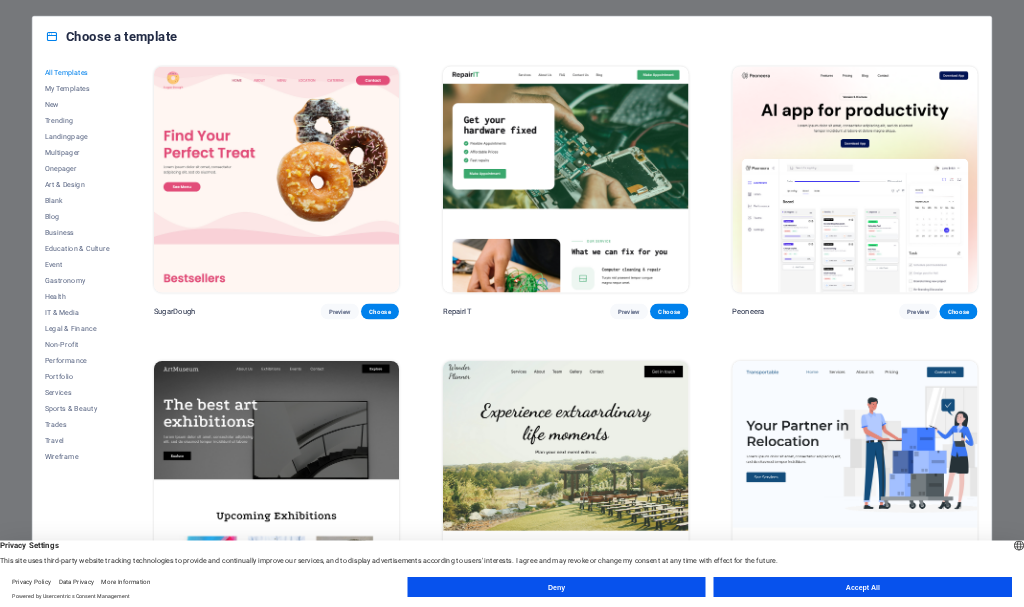 scroll, scrollTop: 0, scrollLeft: 0, axis: both 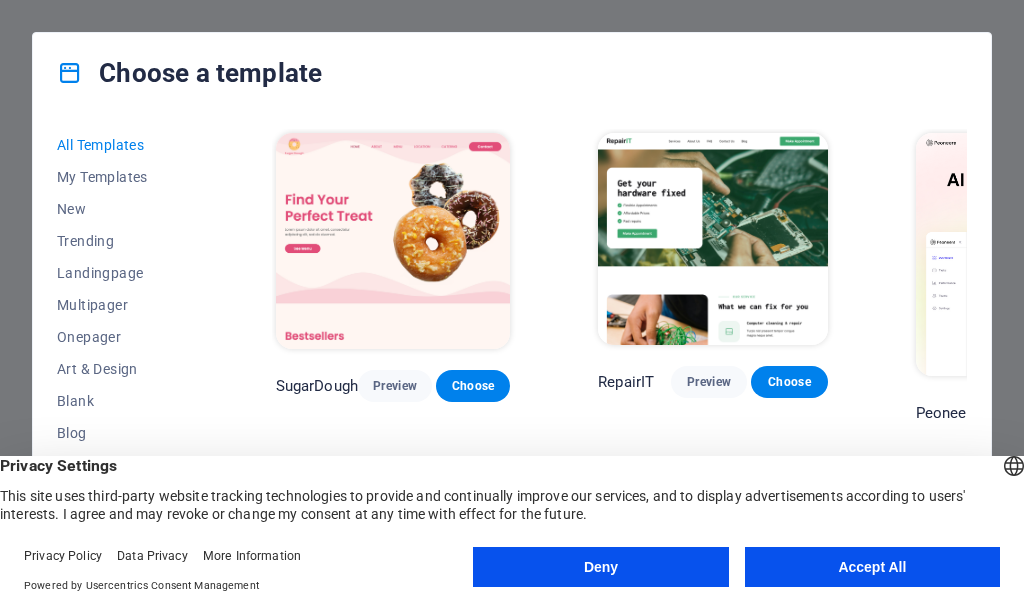 click on "All Templates My Templates New Trending Landingpage Multipager Onepager Art & Design Blank Blog Business Education & Culture Event Gastronomy Health IT & Media Legal & Finance Non-Profit Performance Portfolio Services Sports & Beauty Trades Travel Wireframe SugarDough Preview Choose RepairIT Preview Choose Peoneera Preview Choose Art Museum Preview Choose Wonder Planner Preview Choose Transportable Preview Choose S&L Preview Choose WePaint Preview Choose Eco-Con Preview Choose MeetUp Preview Choose Help & Care Preview Choose Podcaster Preview Choose Academix Preview Choose BIG Barber Shop Preview Choose Health & Food Preview Choose UrbanNest Interiors Preview Choose Green Change Preview Choose The Beauty Temple Preview Choose WeTrain Preview Choose Cleaner Preview Choose Johanna James Preview Choose Delicioso Preview Choose Dream Garden Preview Choose LumeDeAqua Preview Choose Pets Care Preview Choose SafeSpace Preview Choose Midnight Rain Bar Preview Choose Drive Preview Choose Estator Preview Choose Preview" at bounding box center (512, 343) 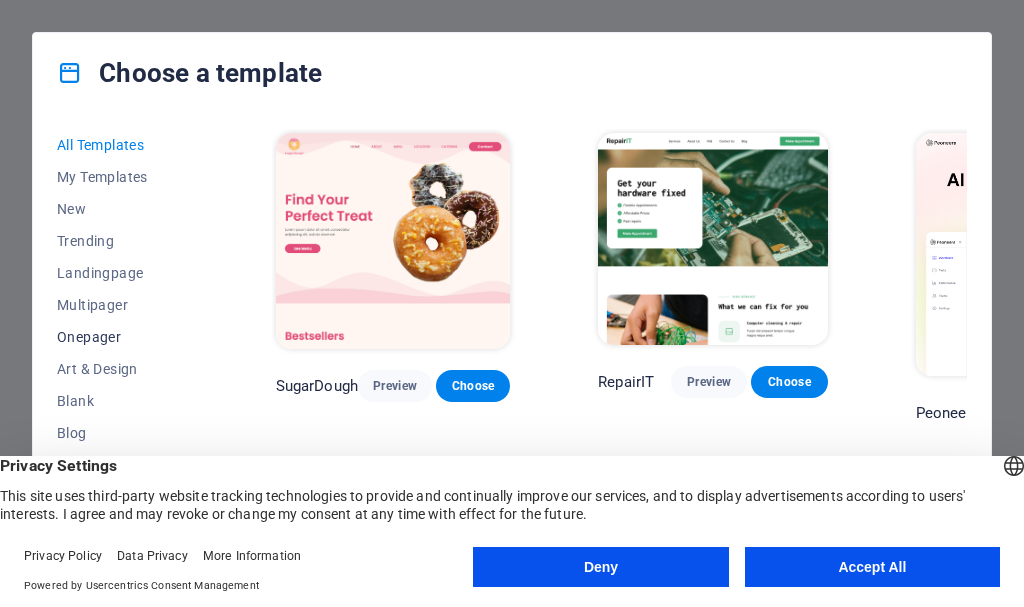 click on "Onepager" at bounding box center (122, 337) 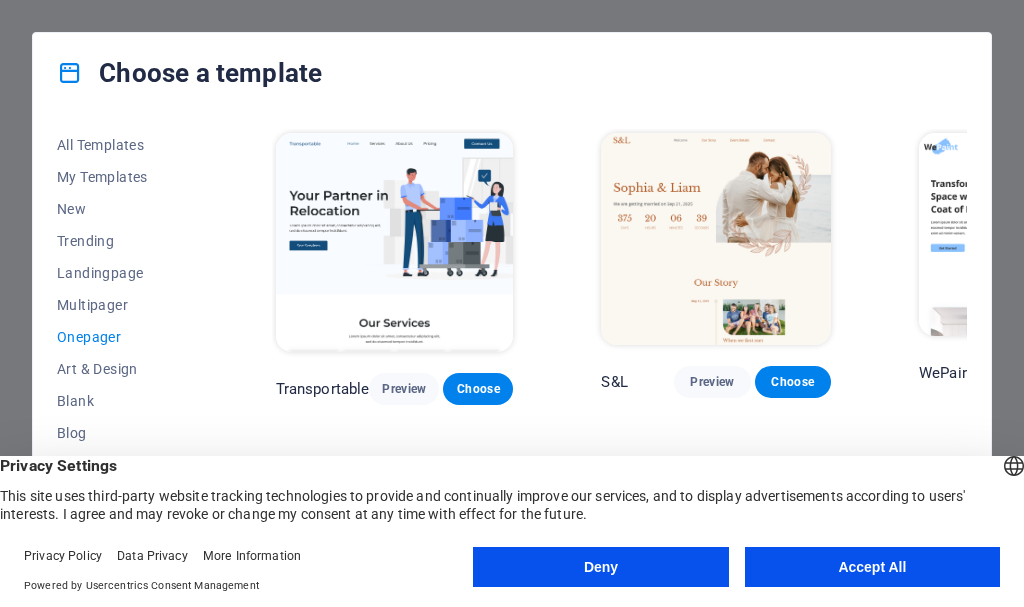 click on "All Templates My Templates New Trending Landingpage Multipager Onepager Art & Design Blank Blog Business Education & Culture Event Gastronomy Health IT & Media Legal & Finance Non-Profit Performance Portfolio Services Sports & Beauty Trades Travel Wireframe Transportable Preview Choose S&L Preview Choose WePaint Preview Choose Eco-Con Preview Choose MeetUp Preview Choose Podcaster Preview Choose UrbanNest Interiors Preview Choose Green Change Preview Choose Cleaner Preview Choose Johanna James Preview Choose Drive Preview Choose Wanderlust Preview Choose BERLIN Preview Choose Gadgets Preview Choose Max Hatzy Preview Choose Handyman Preview Choose Blogger Preview Choose Création Preview Choose Pesk Preview Choose Priodas Preview Choose Wireframe One Preview Choose Evergreen Preview Choose Kids-Events Preview Choose CleanCar Preview Choose Protector Preview Choose Pizzeria Di Dio Preview Choose Vinyasa Preview Choose Maki Preview Choose Woody Preview Choose BRGs Preview Choose Genius Preview Choose Volare Opus" at bounding box center [512, 343] 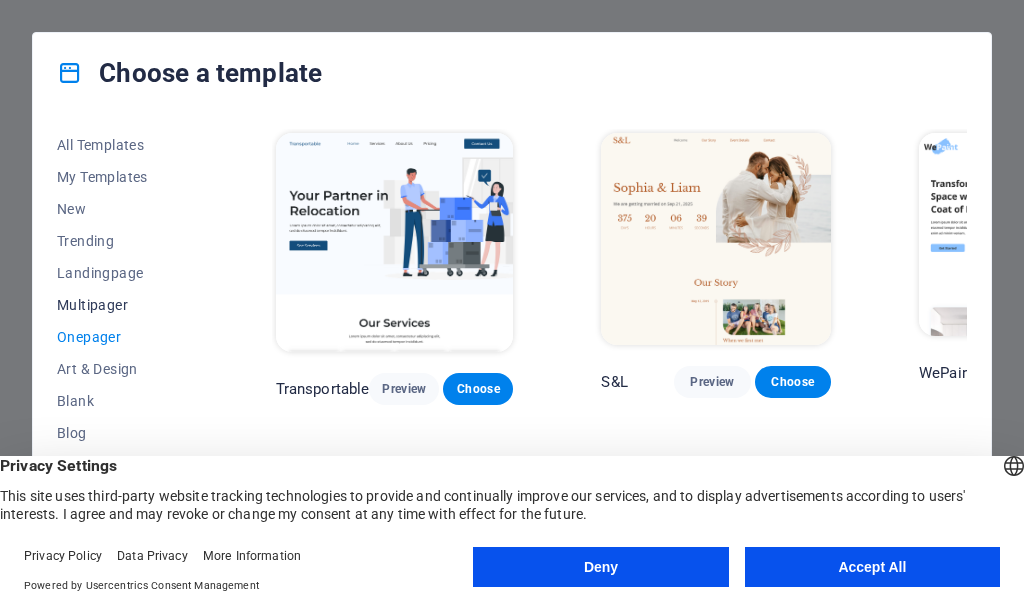 click on "Multipager" at bounding box center [122, 305] 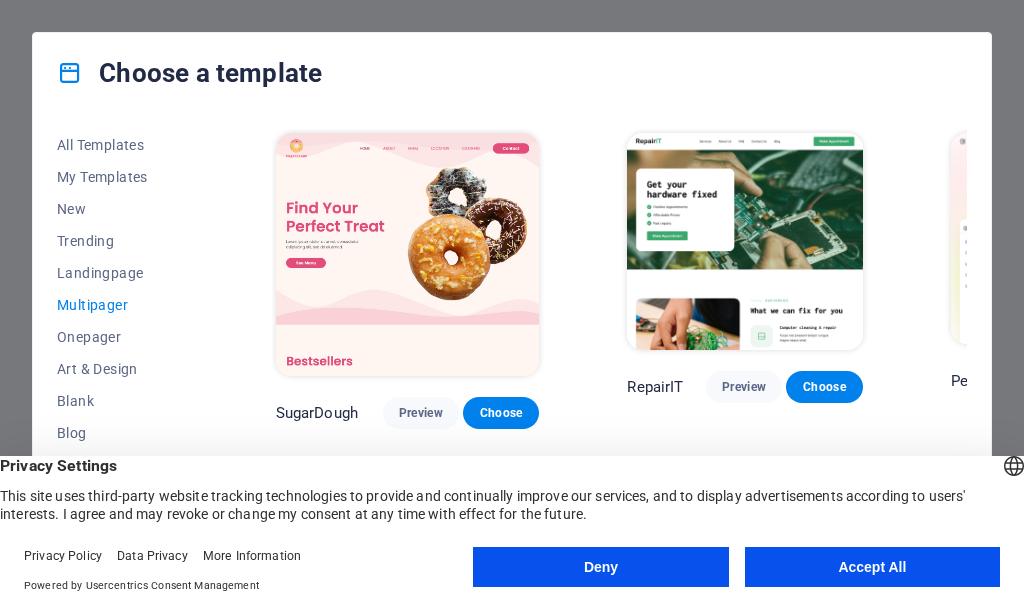 click on "All Templates My Templates New Trending Landingpage Multipager Onepager Art & Design Blank Blog Business Education & Culture Event Gastronomy Health IT & Media Legal & Finance Non-Profit Performance Portfolio Services Sports & Beauty Trades Travel Wireframe SugarDough Preview Choose RepairIT Preview Choose Peoneera Preview Choose Art Museum Preview Choose Wonder Planner Preview Choose Help & Care Preview Choose Academix Preview Choose BIG Barber Shop Preview Choose Health & Food Preview Choose The Beauty Temple Preview Choose WeTrain Preview Choose Delicioso Preview Choose Dream Garden Preview Choose LumeDeAqua Preview Choose Pets Care Preview Choose SafeSpace Preview Choose Midnight Rain Bar Preview Choose Estator Preview Choose Health Group Preview Choose MakeIt Agency Preview Choose WeSpa Preview Choose CoffeeScience Preview Choose CoachLife Preview Choose Cafe de Oceana Preview Choose Denteeth Preview Choose Le Hair Preview Choose TechUp Preview Choose Nolan-Bahler Preview Choose Fashion Preview Choose" at bounding box center [512, 343] 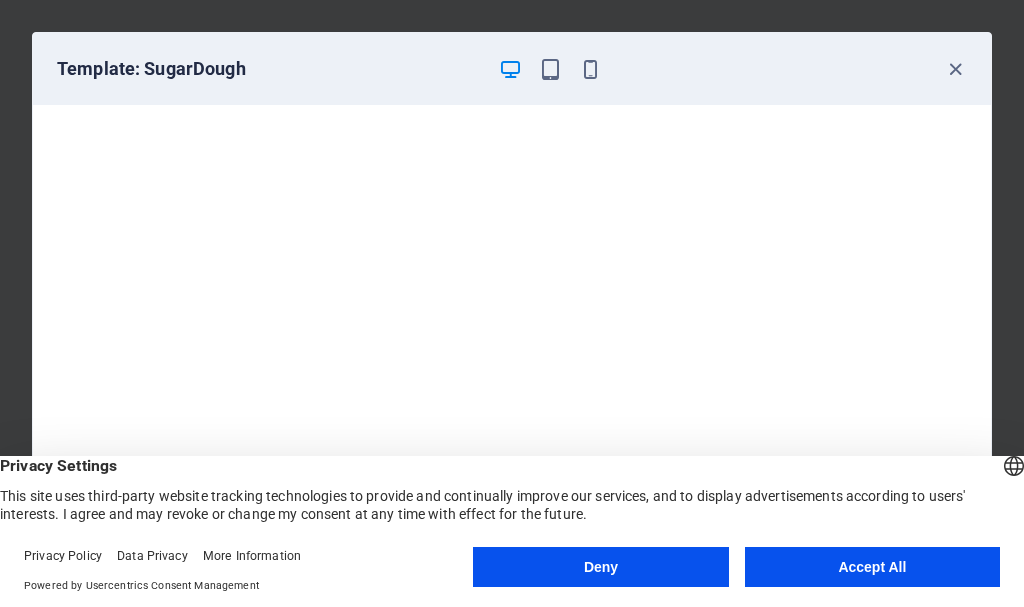click on "Template: SugarDough" at bounding box center (512, 69) 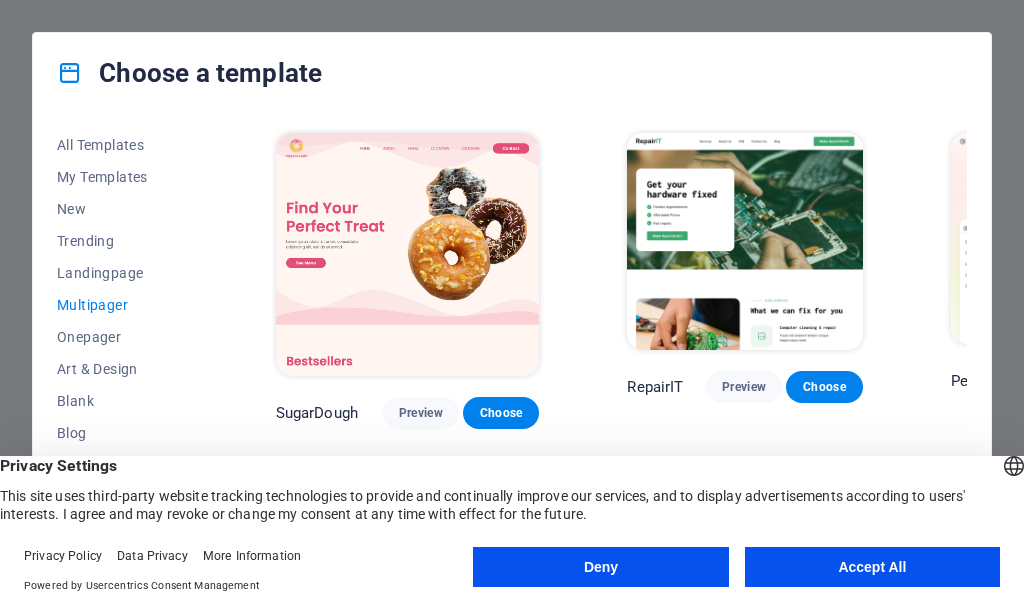 click on "All Templates My Templates New Trending Landingpage Multipager Onepager Art & Design Blank Blog Business Education & Culture Event Gastronomy Health IT & Media Legal & Finance Non-Profit Performance Portfolio Services Sports & Beauty Trades Travel Wireframe SugarDough Preview Choose RepairIT Preview Choose Peoneera Preview Choose Art Museum Preview Choose Wonder Planner Preview Choose Help & Care Preview Choose Academix Preview Choose BIG Barber Shop Preview Choose Health & Food Preview Choose The Beauty Temple Preview Choose WeTrain Preview Choose Delicioso Preview Choose Dream Garden Preview Choose LumeDeAqua Preview Choose Pets Care Preview Choose SafeSpace Preview Choose Midnight Rain Bar Preview Choose Estator Preview Choose Health Group Preview Choose MakeIt Agency Preview Choose WeSpa Preview Choose CoffeeScience Preview Choose CoachLife Preview Choose Cafe de Oceana Preview Choose Denteeth Preview Choose Le Hair Preview Choose TechUp Preview Choose Nolan-Bahler Preview Choose Fashion Preview Choose" at bounding box center (512, 343) 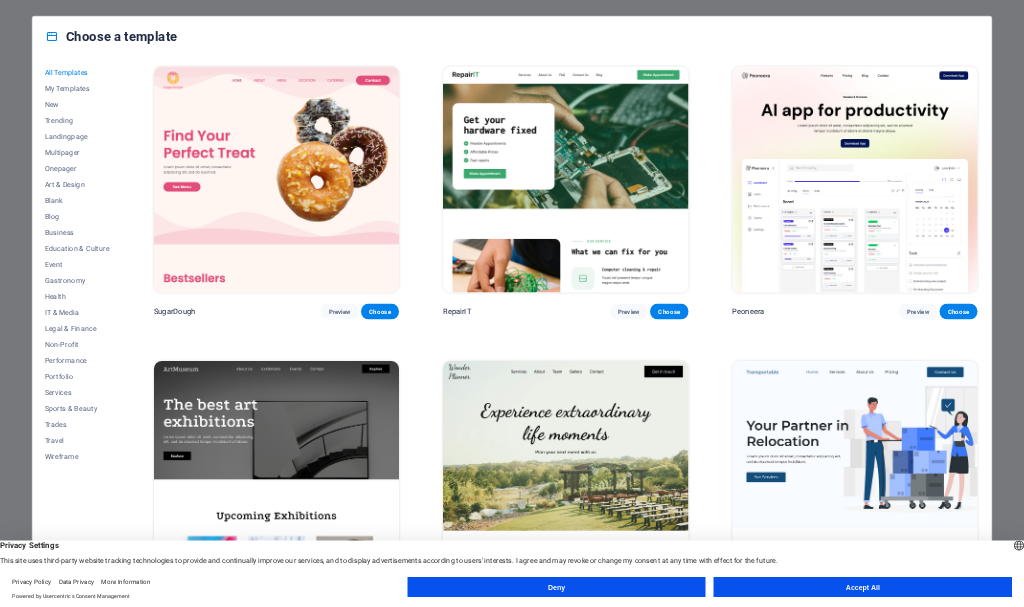 scroll, scrollTop: 0, scrollLeft: 0, axis: both 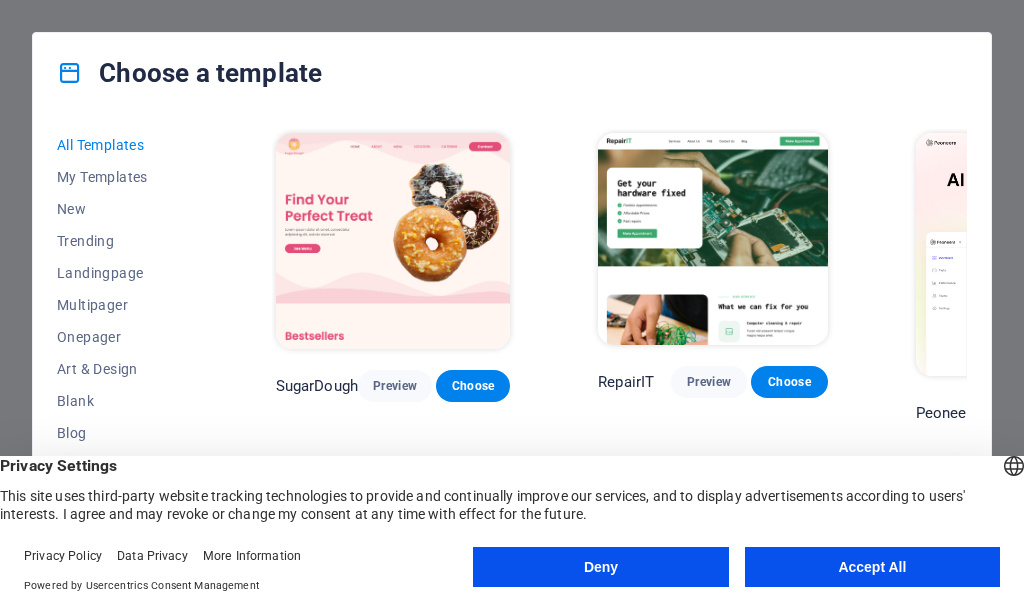 click on "All Templates My Templates New Trending Landingpage Multipager Onepager Art & Design Blank Blog Business Education & Culture Event Gastronomy Health IT & Media Legal & Finance Non-Profit Performance Portfolio Services Sports & Beauty Trades Travel Wireframe SugarDough Preview Choose RepairIT Preview Choose Peoneera Preview Choose Art Museum Preview Choose Wonder Planner Preview Choose Transportable Preview Choose S&L Preview Choose WePaint Preview Choose Eco-Con Preview Choose MeetUp Preview Choose Help & Care Preview Choose Podcaster Preview Choose Academix Preview Choose BIG Barber Shop Preview Choose Health & Food Preview Choose UrbanNest Interiors Preview Choose Green Change Preview Choose The Beauty Temple Preview Choose WeTrain Preview Choose Cleaner Preview Choose Johanna James Preview Choose Delicioso Preview Choose Dream Garden Preview Choose LumeDeAqua Preview Choose Pets Care Preview Choose SafeSpace Preview Choose Midnight Rain Bar Preview Choose Drive Preview Choose Estator Preview Choose Preview" at bounding box center [512, 343] 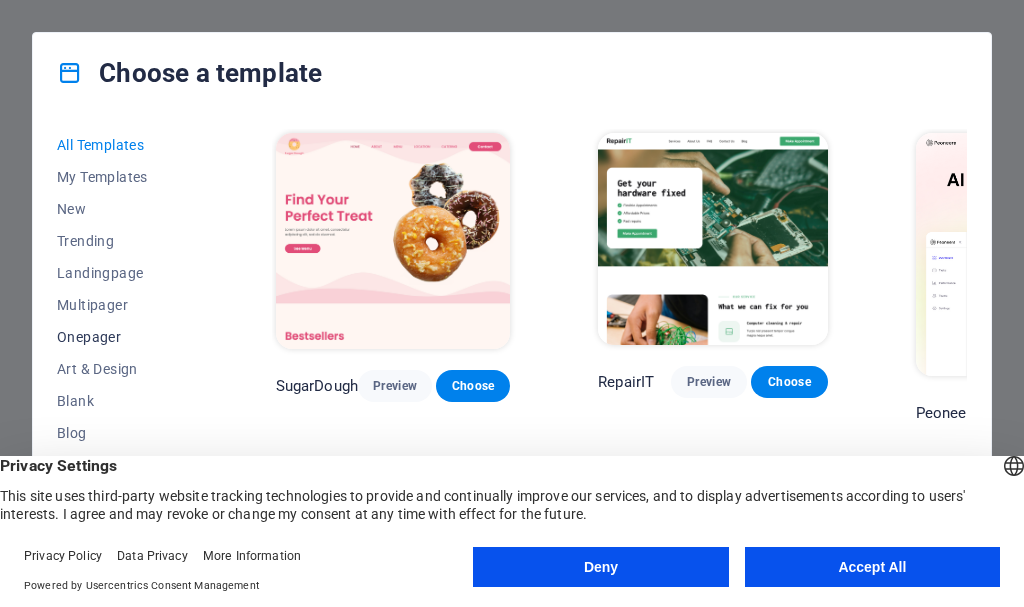 click on "Onepager" at bounding box center (122, 337) 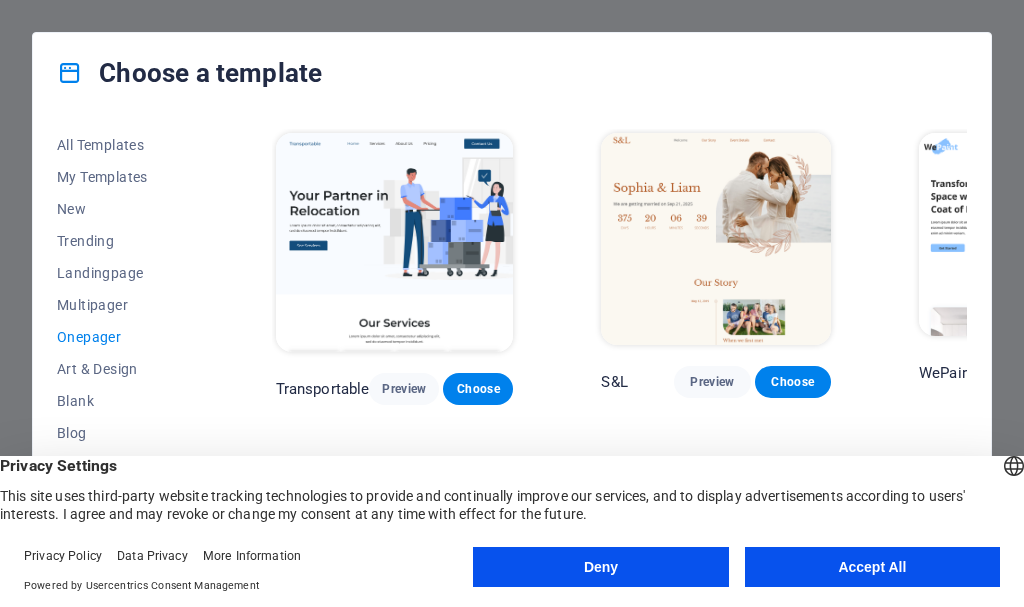 click on "All Templates My Templates New Trending Landingpage Multipager Onepager Art & Design Blank Blog Business Education & Culture Event Gastronomy Health IT & Media Legal & Finance Non-Profit Performance Portfolio Services Sports & Beauty Trades Travel Wireframe Transportable Preview Choose S&L Preview Choose WePaint Preview Choose Eco-Con Preview Choose MeetUp Preview Choose Podcaster Preview Choose UrbanNest Interiors Preview Choose Green Change Preview Choose Cleaner Preview Choose Johanna James Preview Choose Drive Preview Choose Wanderlust Preview Choose BERLIN Preview Choose Gadgets Preview Choose Max Hatzy Preview Choose Handyman Preview Choose Blogger Preview Choose Création Preview Choose Pesk Preview Choose Priodas Preview Choose Wireframe One Preview Choose Evergreen Preview Choose Kids-Events Preview Choose CleanCar Preview Choose Protector Preview Choose Pizzeria Di Dio Preview Choose Vinyasa Preview Choose Maki Preview Choose Woody Preview Choose BRGs Preview Choose Genius Preview Choose Volare Opus" at bounding box center (512, 343) 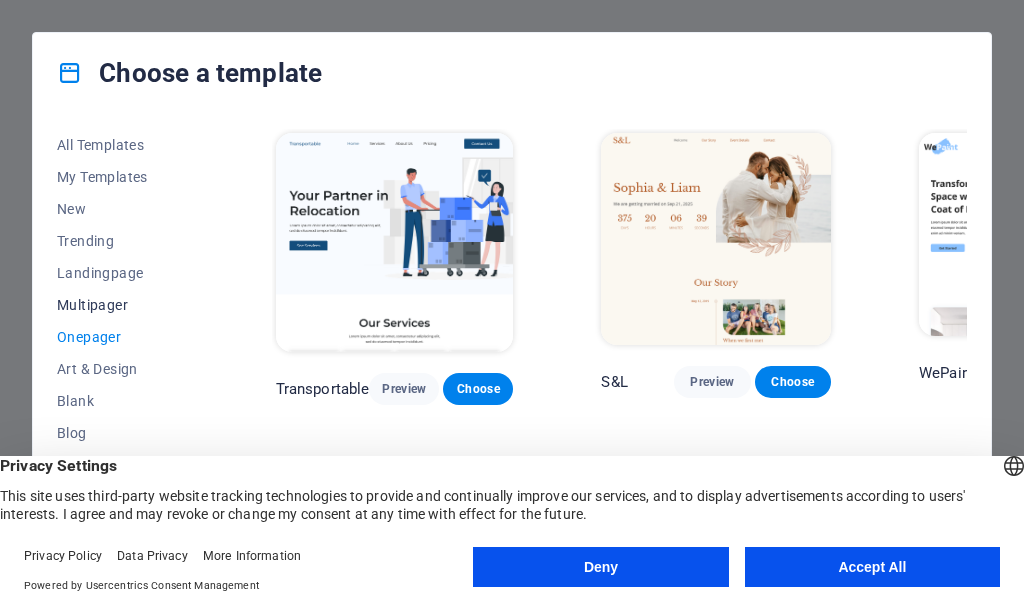 click on "Multipager" at bounding box center (122, 305) 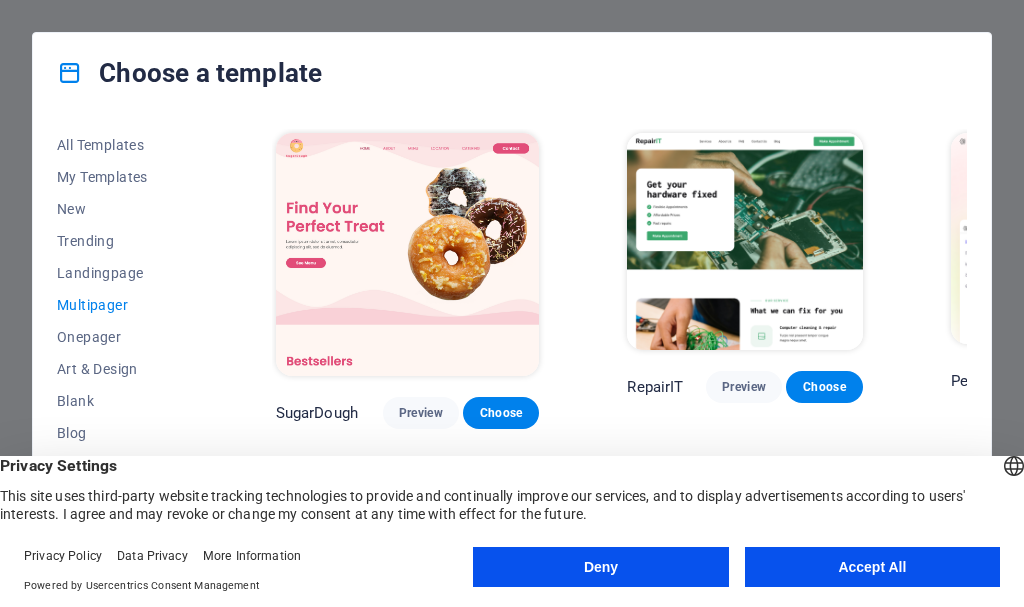 click on "All Templates My Templates New Trending Landingpage Multipager Onepager Art & Design Blank Blog Business Education & Culture Event Gastronomy Health IT & Media Legal & Finance Non-Profit Performance Portfolio Services Sports & Beauty Trades Travel Wireframe SugarDough Preview Choose RepairIT Preview Choose Peoneera Preview Choose Art Museum Preview Choose Wonder Planner Preview Choose Help & Care Preview Choose Academix Preview Choose BIG Barber Shop Preview Choose Health & Food Preview Choose The Beauty Temple Preview Choose WeTrain Preview Choose Delicioso Preview Choose Dream Garden Preview Choose LumeDeAqua Preview Choose Pets Care Preview Choose SafeSpace Preview Choose Midnight Rain Bar Preview Choose Estator Preview Choose Health Group Preview Choose MakeIt Agency Preview Choose WeSpa Preview Choose CoffeeScience Preview Choose CoachLife Preview Choose Cafe de Oceana Preview Choose Denteeth Preview Choose Le Hair Preview Choose TechUp Preview Choose Nolan-Bahler Preview Choose Fashion Preview Choose" at bounding box center [512, 343] 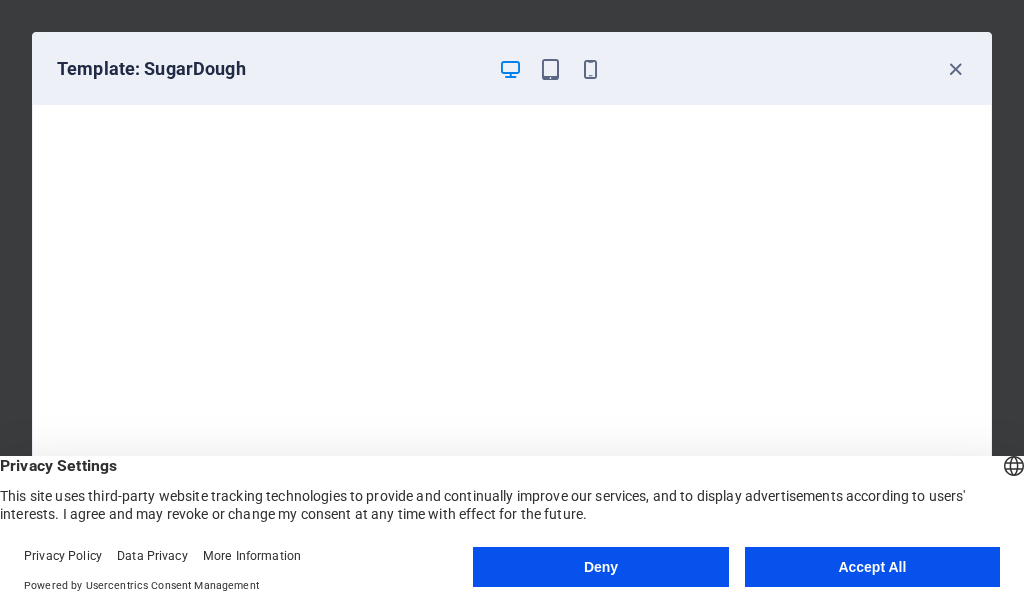click on "Template: SugarDough" at bounding box center (512, 69) 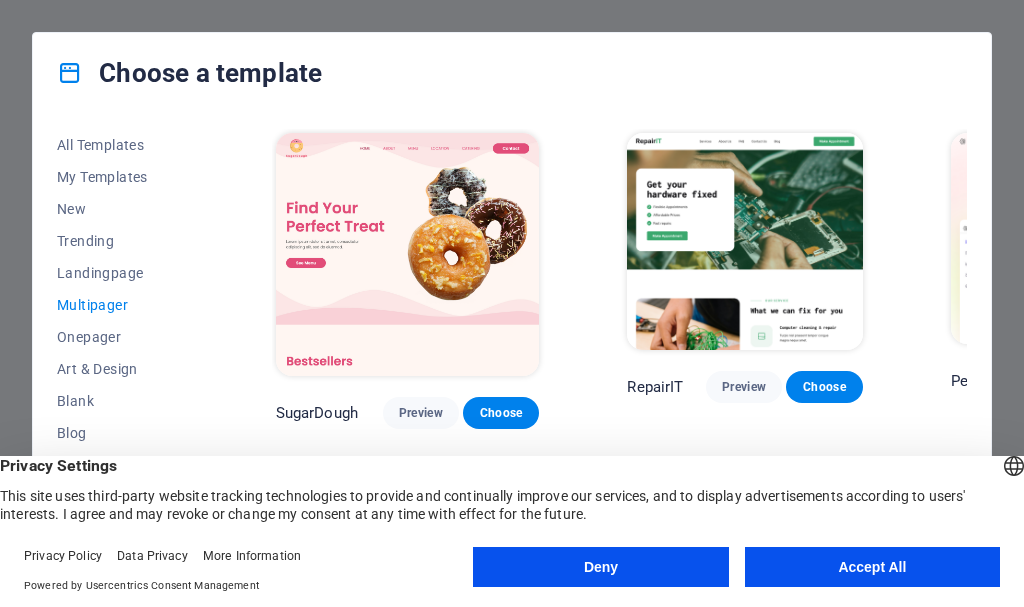 click on "All Templates My Templates New Trending Landingpage Multipager Onepager Art & Design Blank Blog Business Education & Culture Event Gastronomy Health IT & Media Legal & Finance Non-Profit Performance Portfolio Services Sports & Beauty Trades Travel Wireframe SugarDough Preview Choose RepairIT Preview Choose Peoneera Preview Choose Art Museum Preview Choose Wonder Planner Preview Choose Help & Care Preview Choose Academix Preview Choose BIG Barber Shop Preview Choose Health & Food Preview Choose The Beauty Temple Preview Choose WeTrain Preview Choose Delicioso Preview Choose Dream Garden Preview Choose LumeDeAqua Preview Choose Pets Care Preview Choose SafeSpace Preview Choose Midnight Rain Bar Preview Choose Estator Preview Choose Health Group Preview Choose MakeIt Agency Preview Choose WeSpa Preview Choose CoffeeScience Preview Choose CoachLife Preview Choose Cafe de Oceana Preview Choose Denteeth Preview Choose Le Hair Preview Choose TechUp Preview Choose Nolan-Bahler Preview Choose Fashion Preview Choose" at bounding box center [512, 343] 